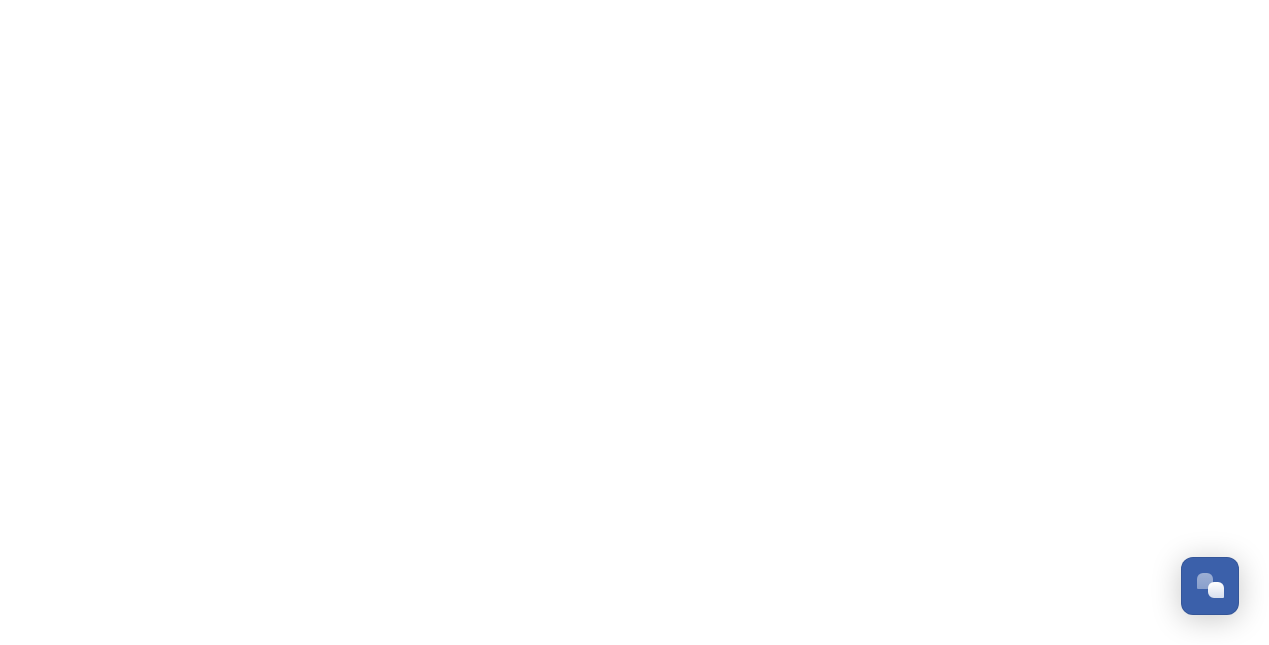 scroll, scrollTop: 0, scrollLeft: 0, axis: both 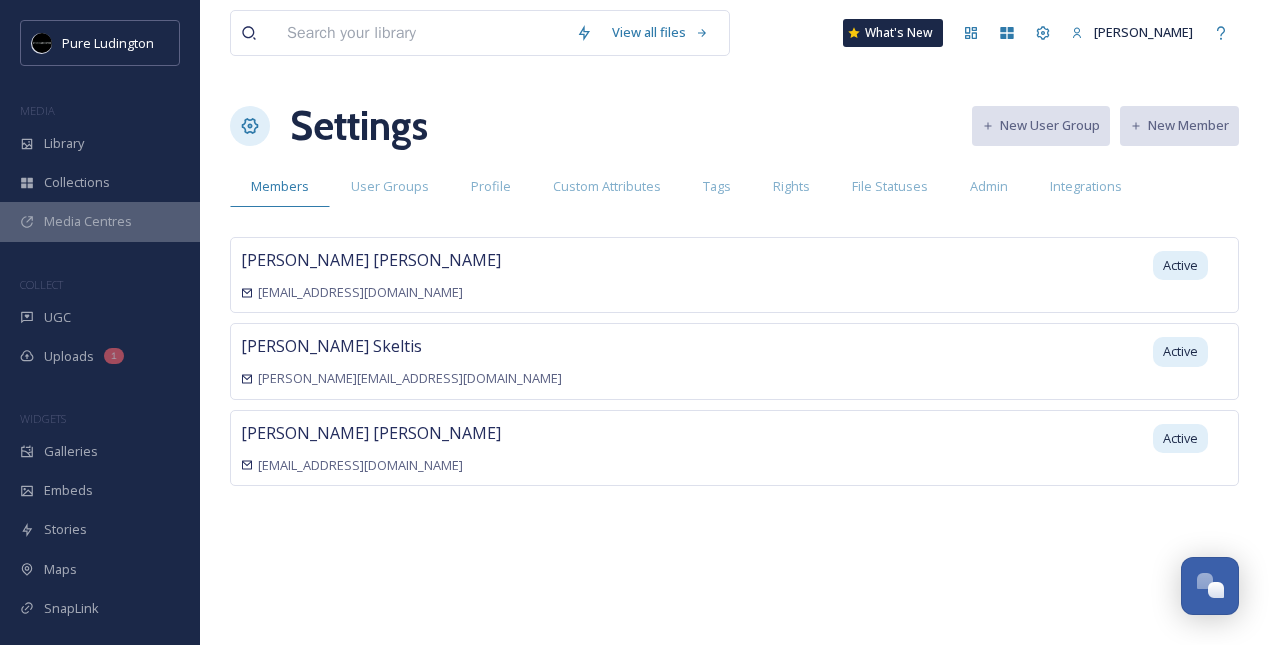 click on "Media Centres" at bounding box center [88, 221] 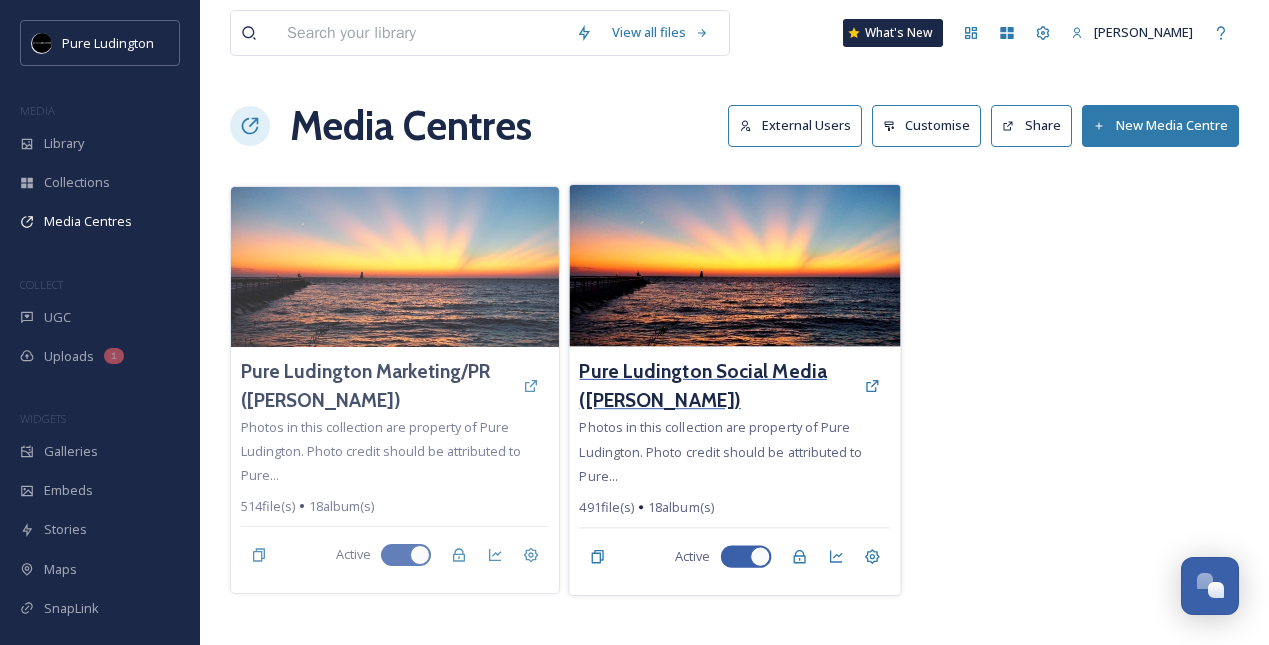click on "Pure Ludington Social Media ([PERSON_NAME])" at bounding box center [716, 386] 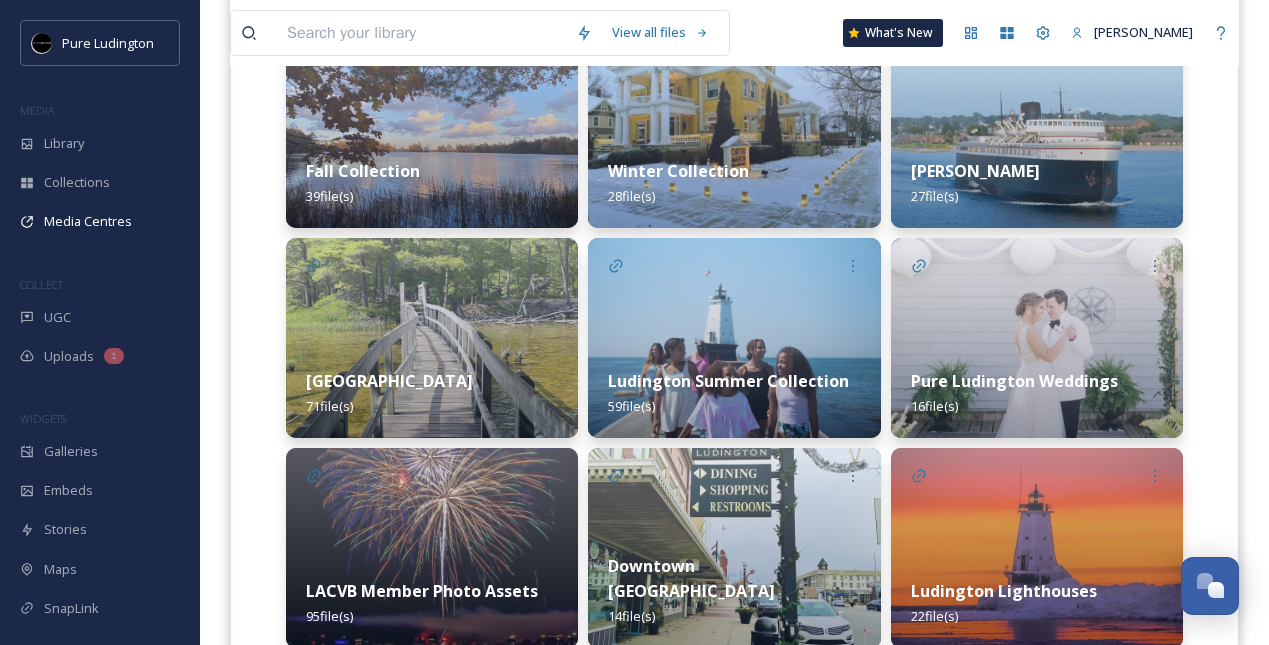 scroll, scrollTop: 554, scrollLeft: 0, axis: vertical 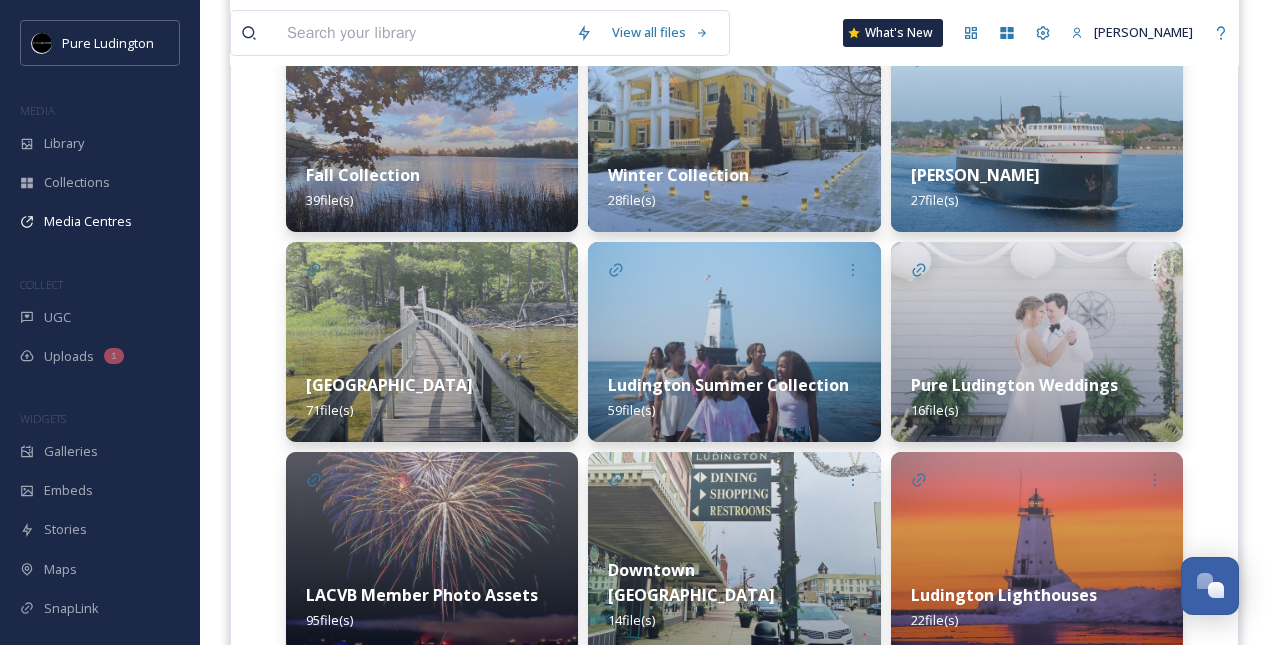 click at bounding box center (1037, 132) 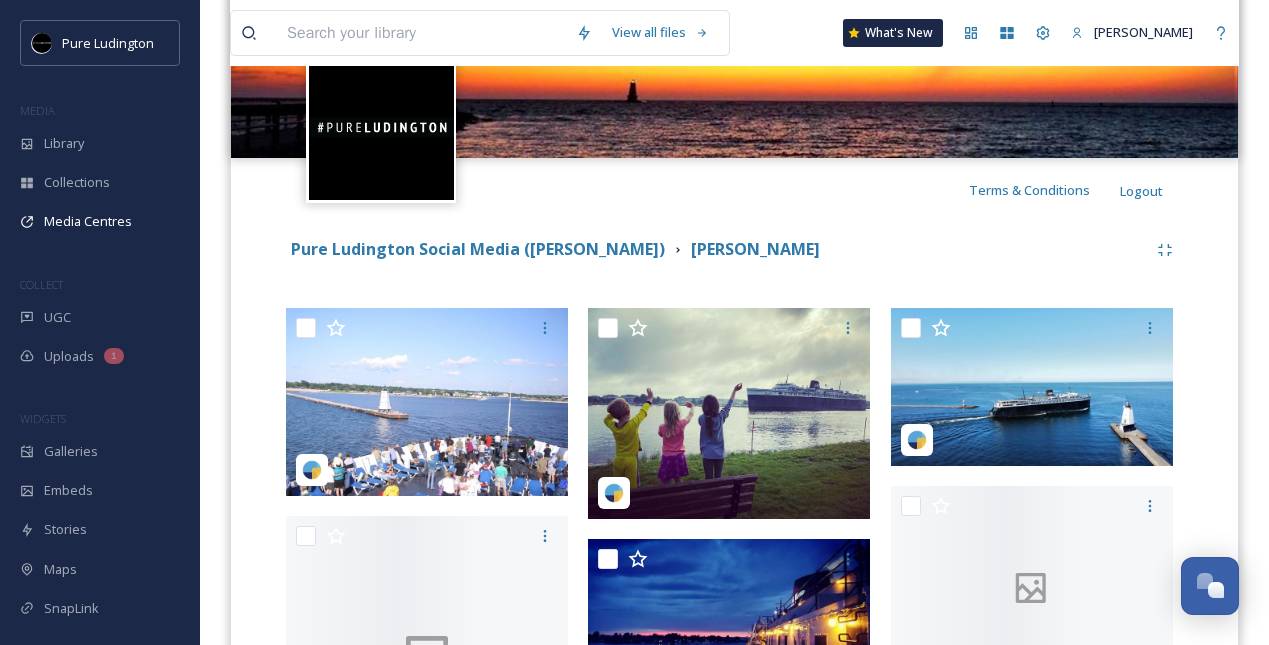 scroll, scrollTop: 297, scrollLeft: 0, axis: vertical 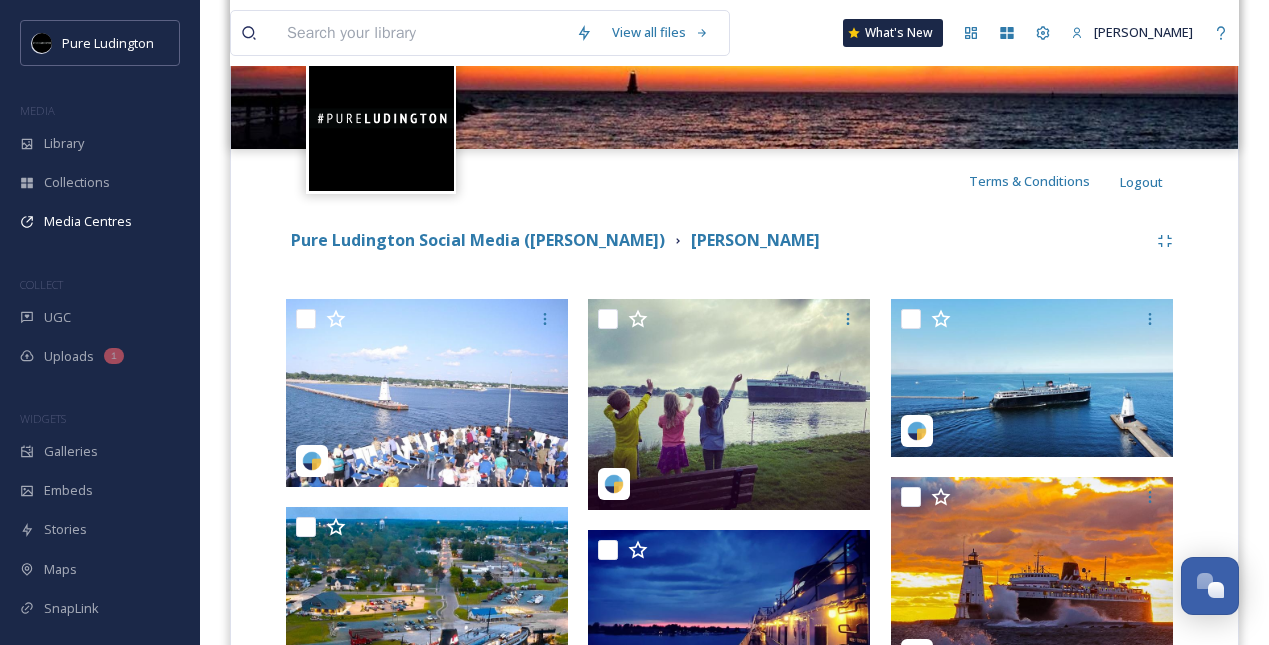 click on "Pure Ludington Social Media (Kristen) SS Badger" at bounding box center (716, 240) 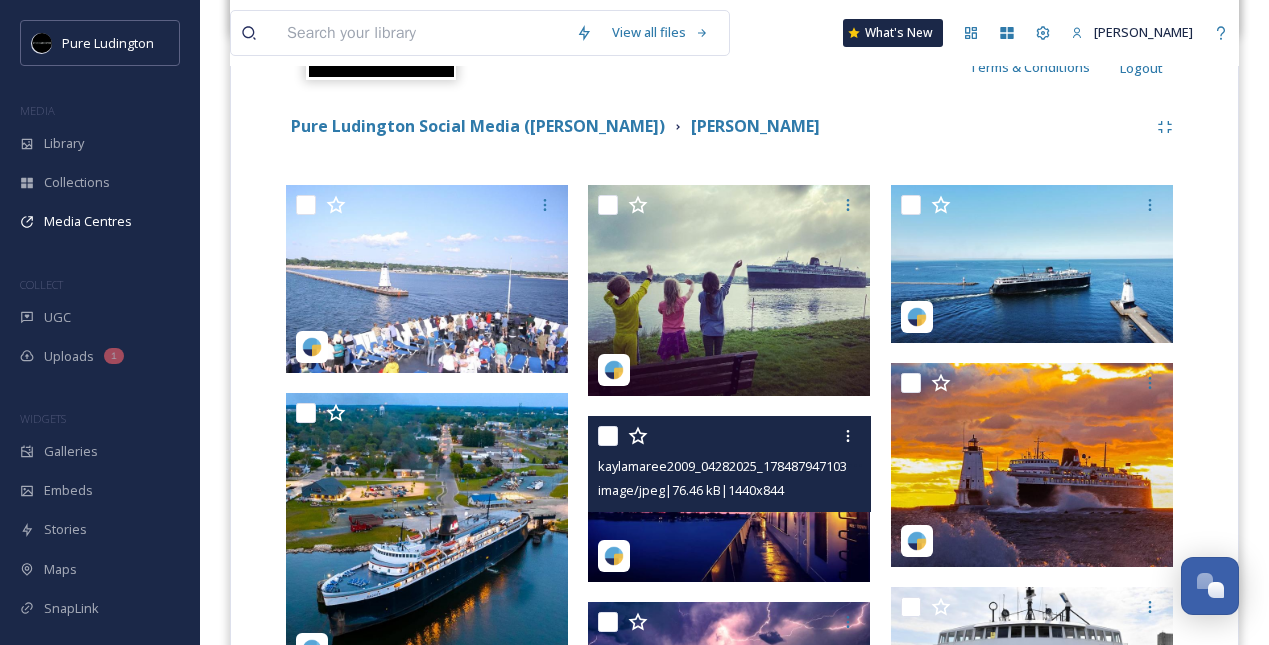 scroll, scrollTop: 408, scrollLeft: 0, axis: vertical 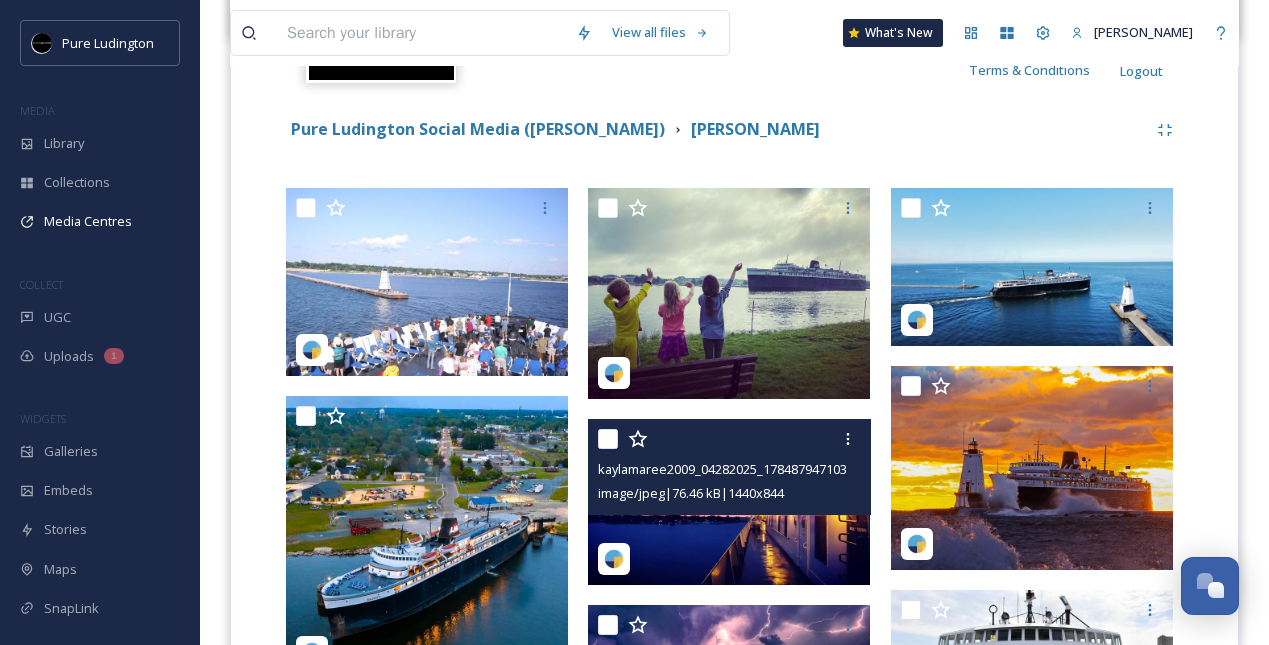 click at bounding box center [729, 501] 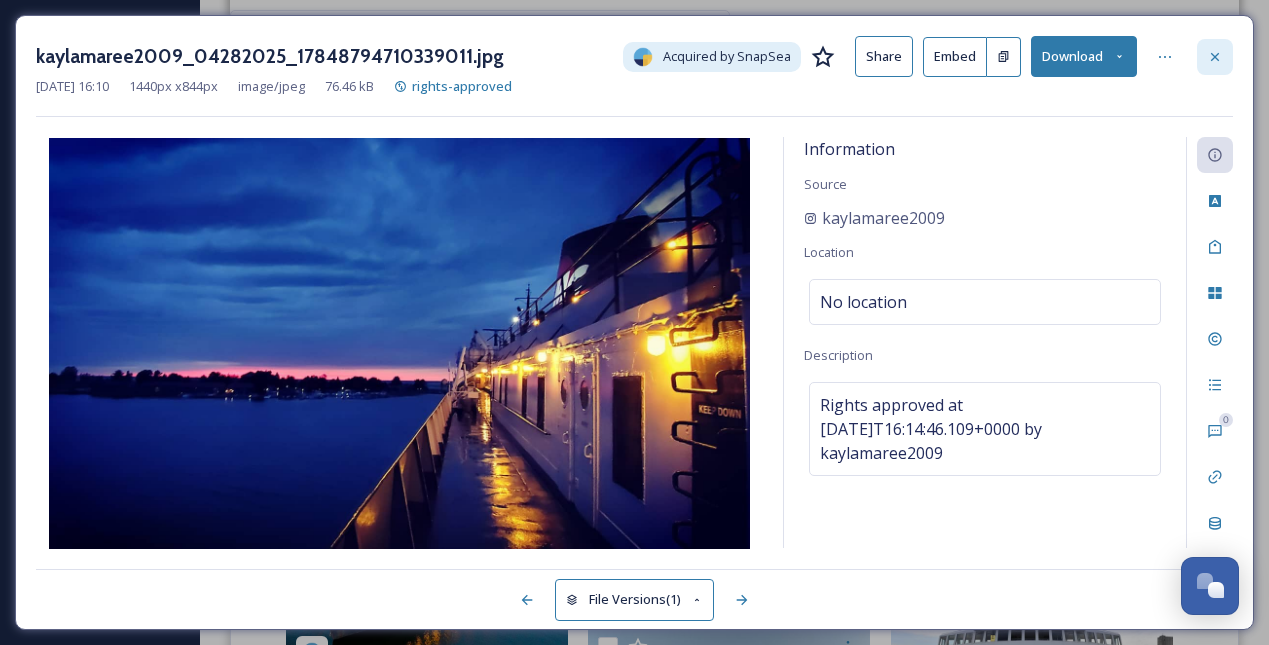 click 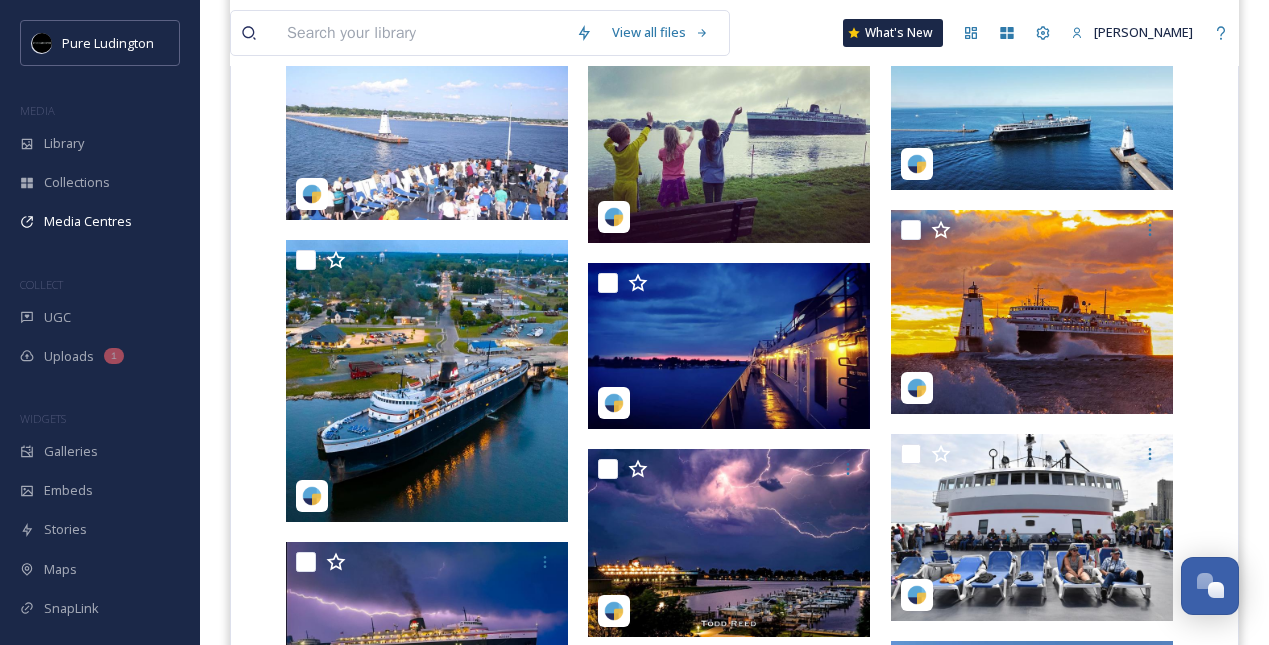 scroll, scrollTop: 450, scrollLeft: 0, axis: vertical 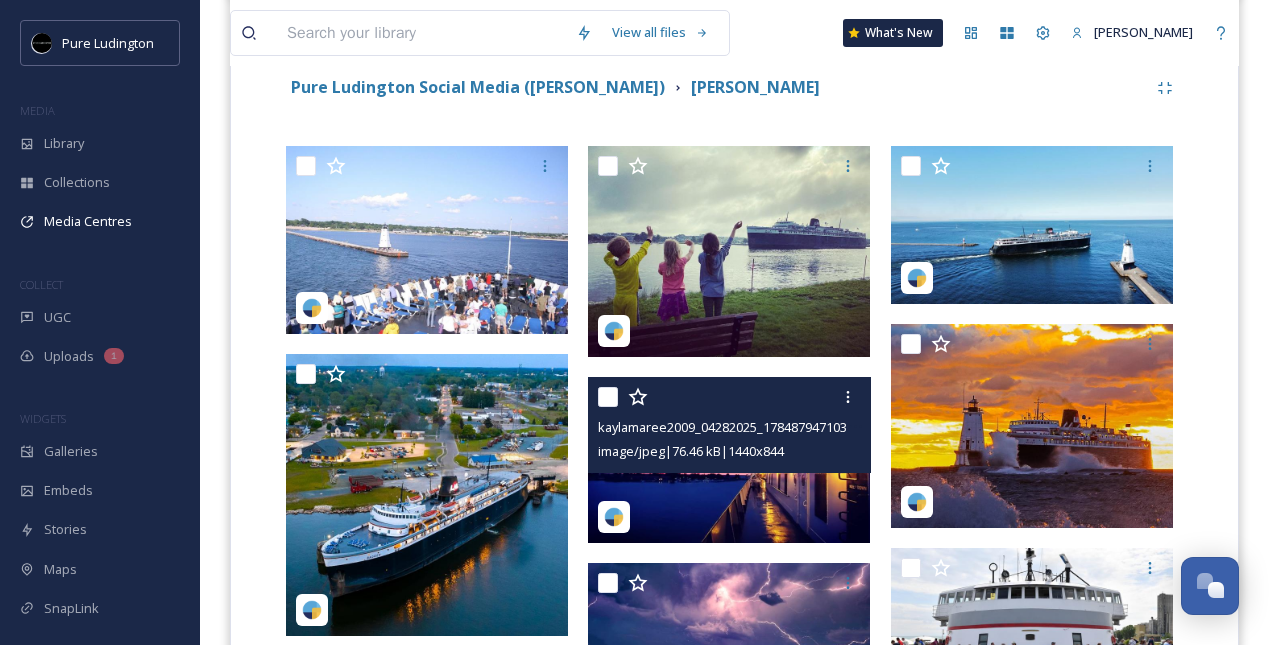 click at bounding box center (729, 459) 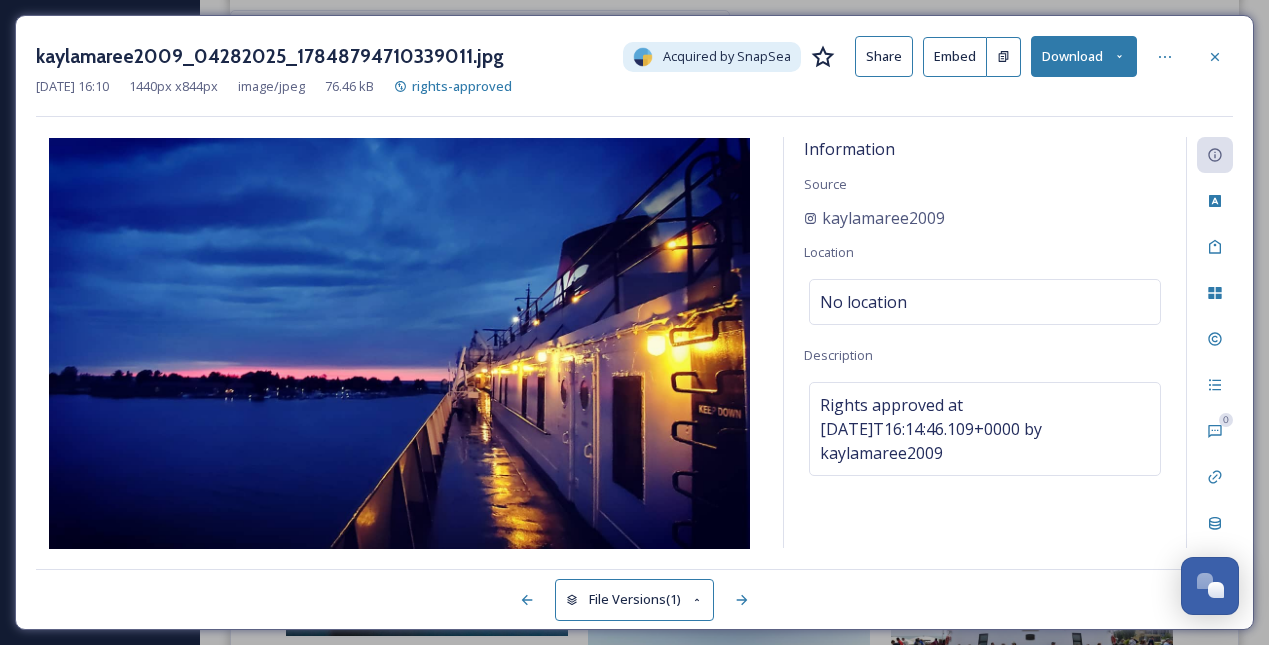 click 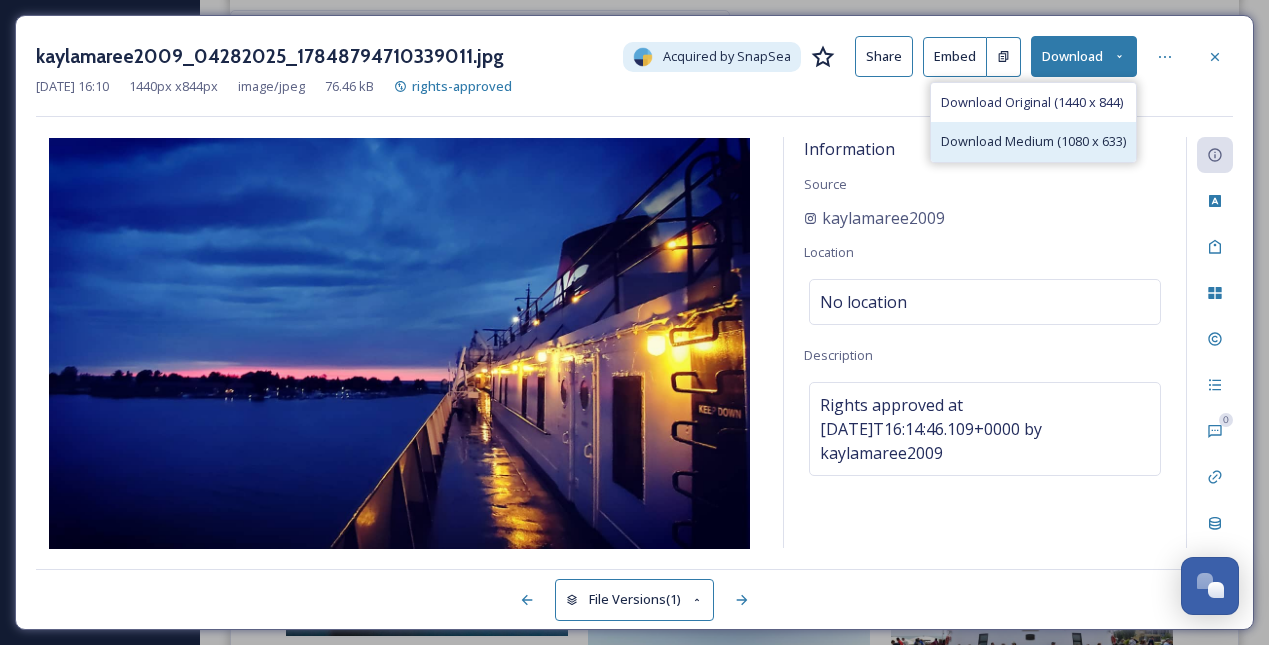 click on "Download Medium (1080 x 633)" at bounding box center (1033, 141) 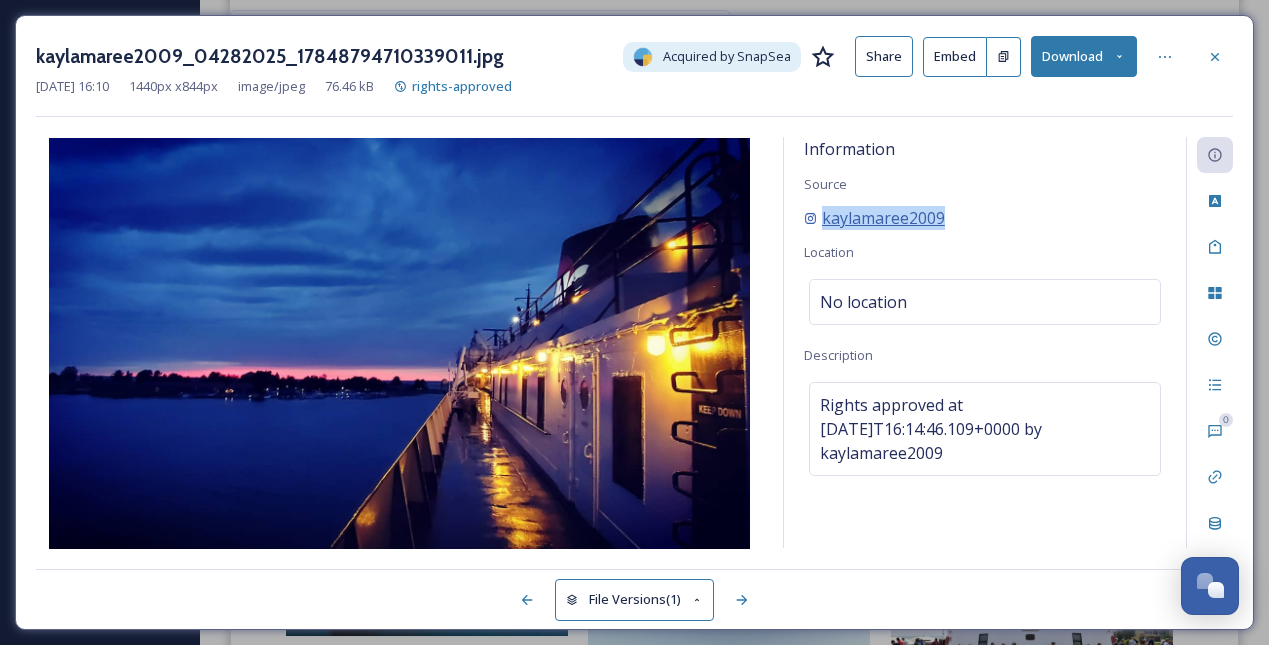 drag, startPoint x: 951, startPoint y: 213, endPoint x: 807, endPoint y: 209, distance: 144.05554 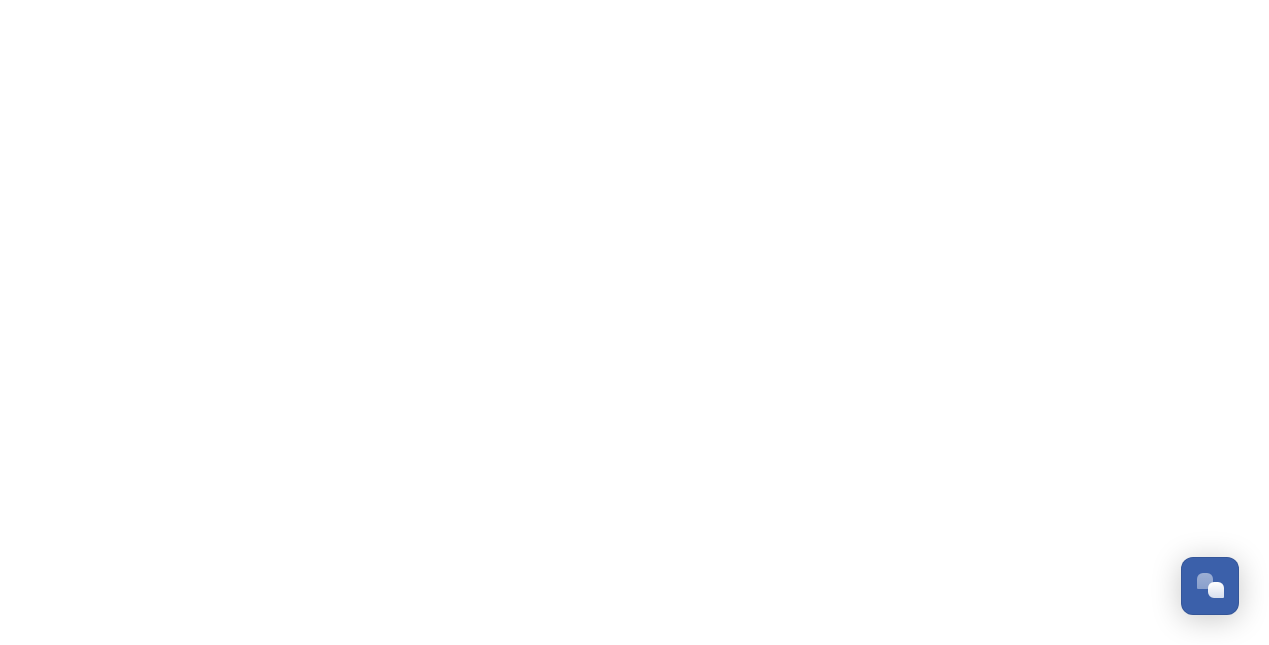 scroll, scrollTop: 0, scrollLeft: 0, axis: both 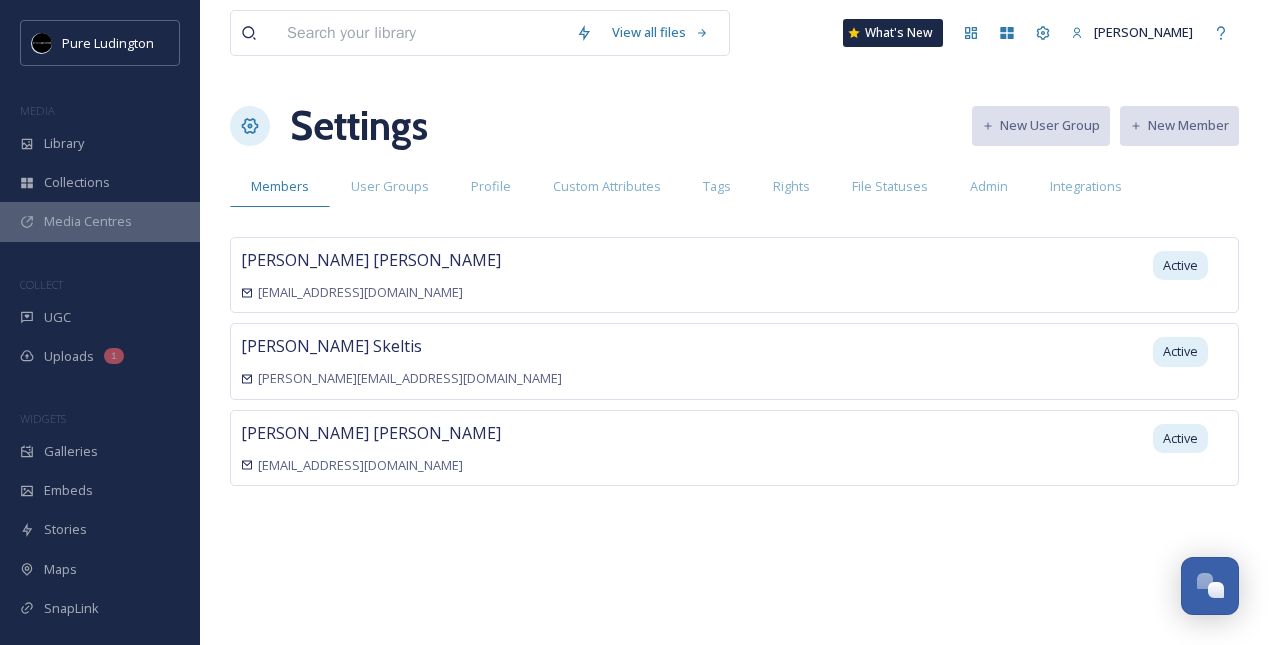 click on "Media Centres" at bounding box center [100, 221] 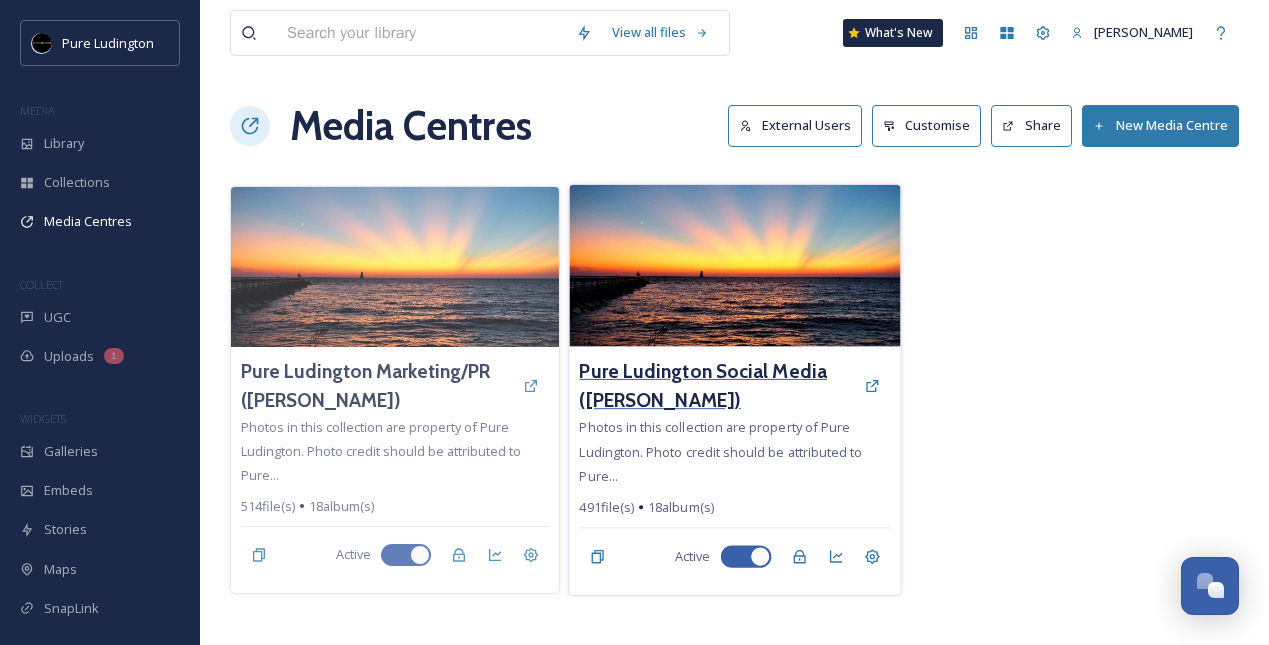 click on "Pure Ludington Social Media ([PERSON_NAME])" at bounding box center (716, 386) 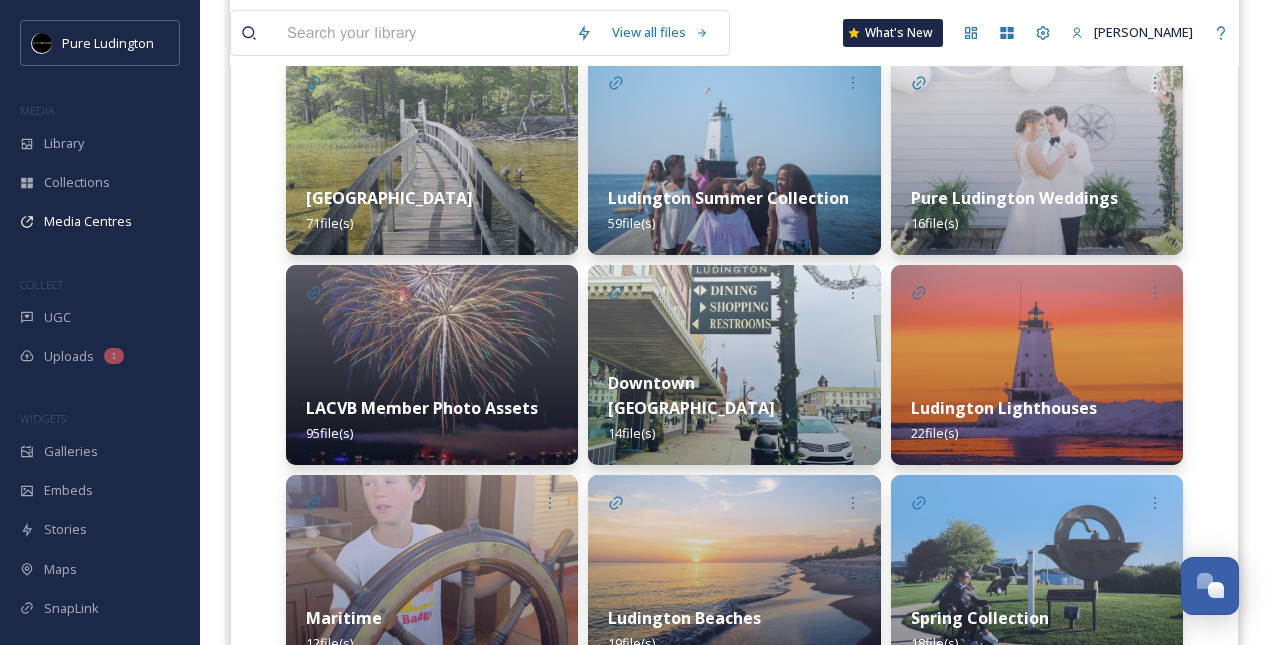 scroll, scrollTop: 929, scrollLeft: 0, axis: vertical 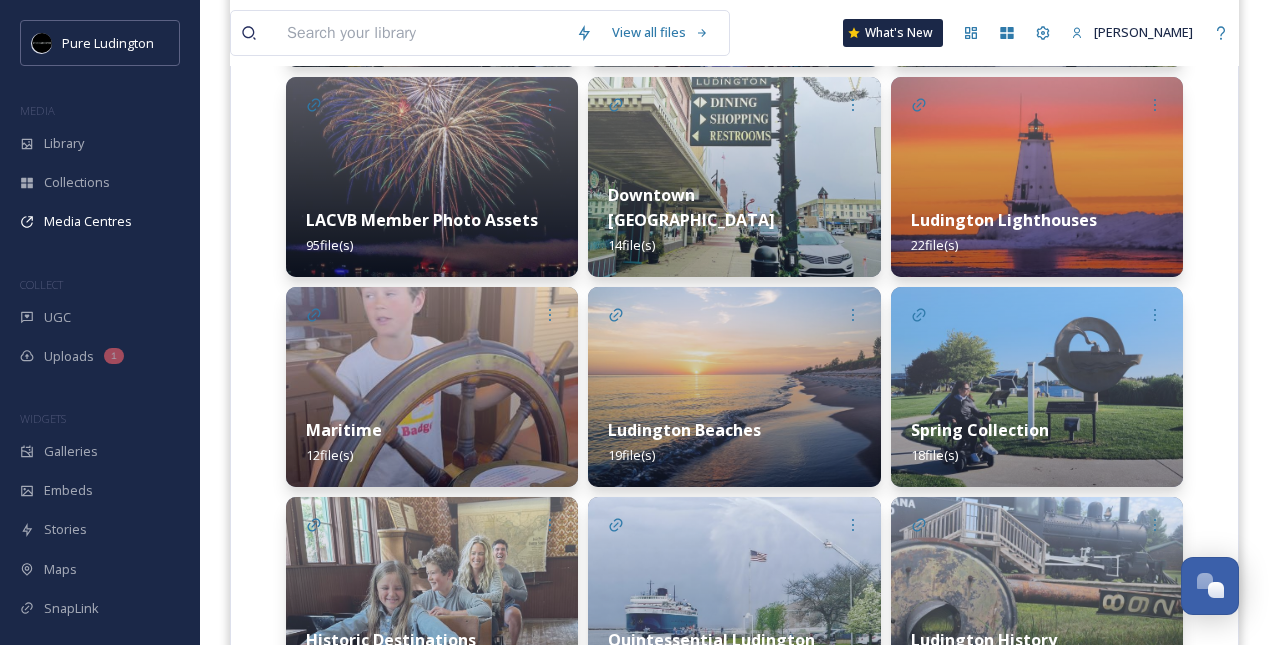 click on "Ludington Lighthouses" at bounding box center [1004, 220] 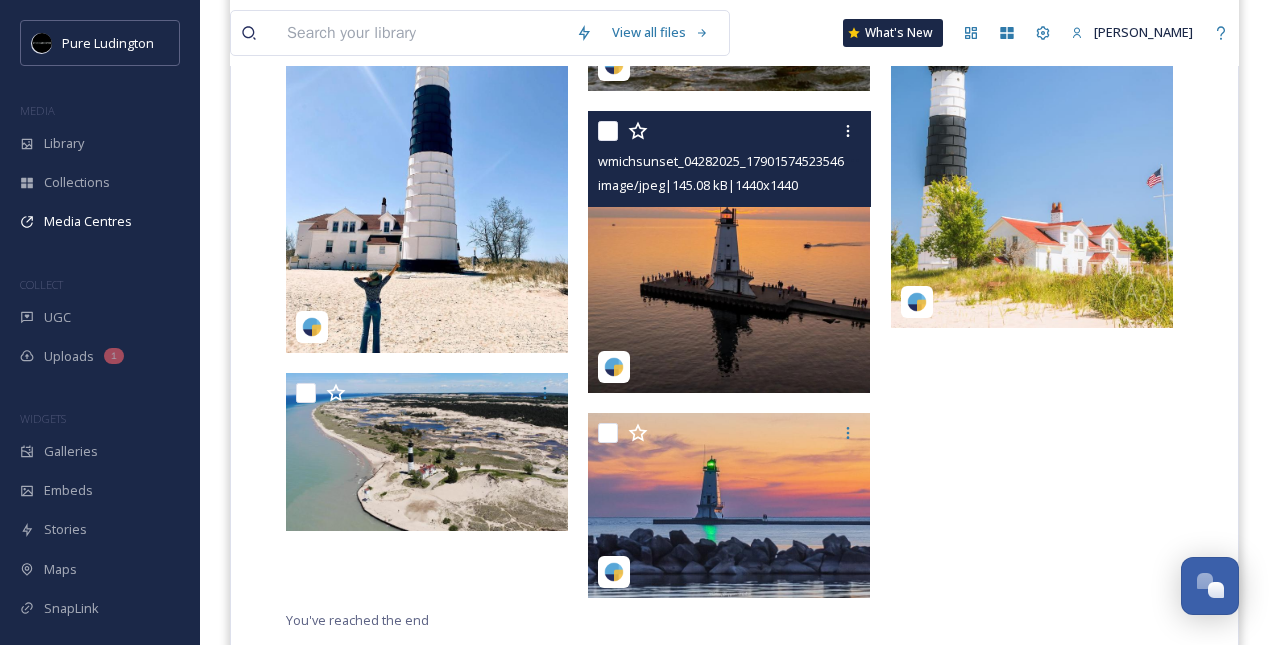 scroll, scrollTop: 2140, scrollLeft: 0, axis: vertical 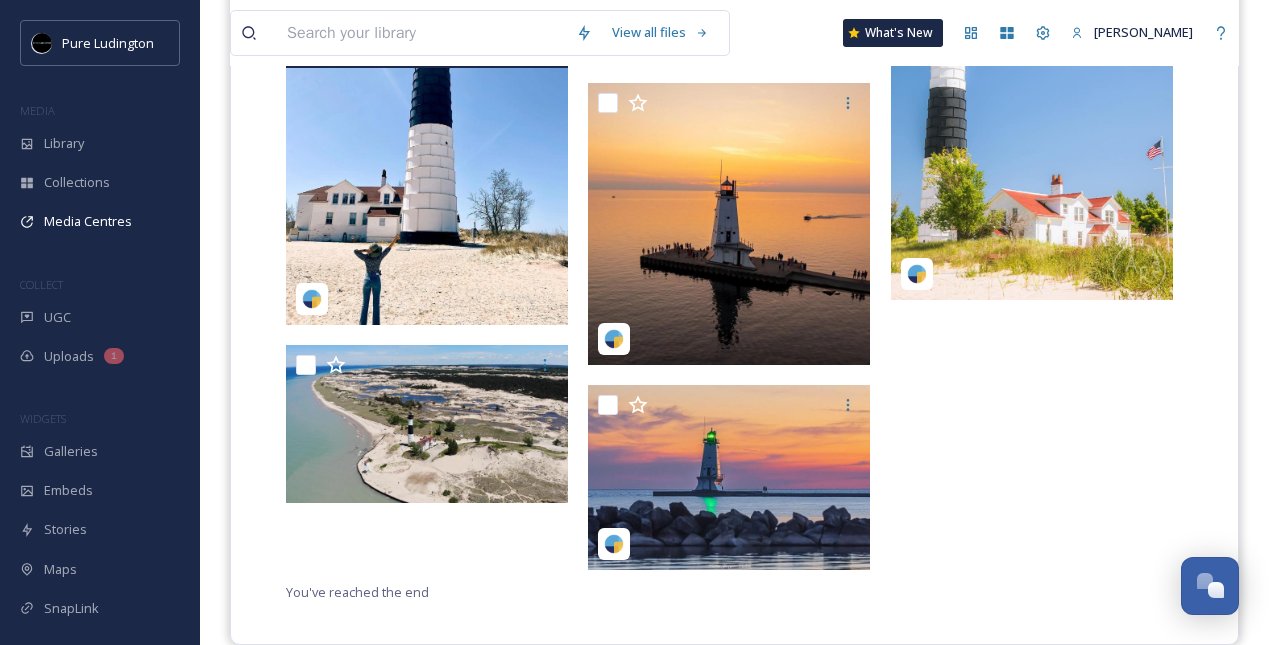 click at bounding box center [427, 148] 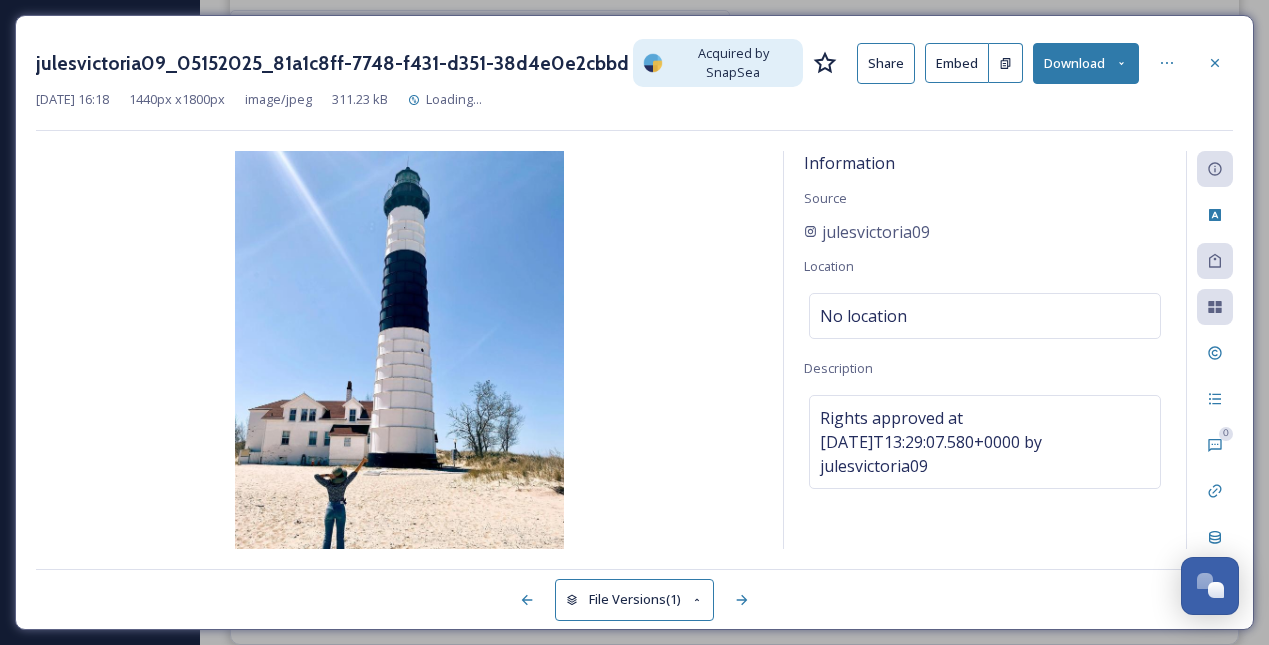 scroll, scrollTop: 1767, scrollLeft: 0, axis: vertical 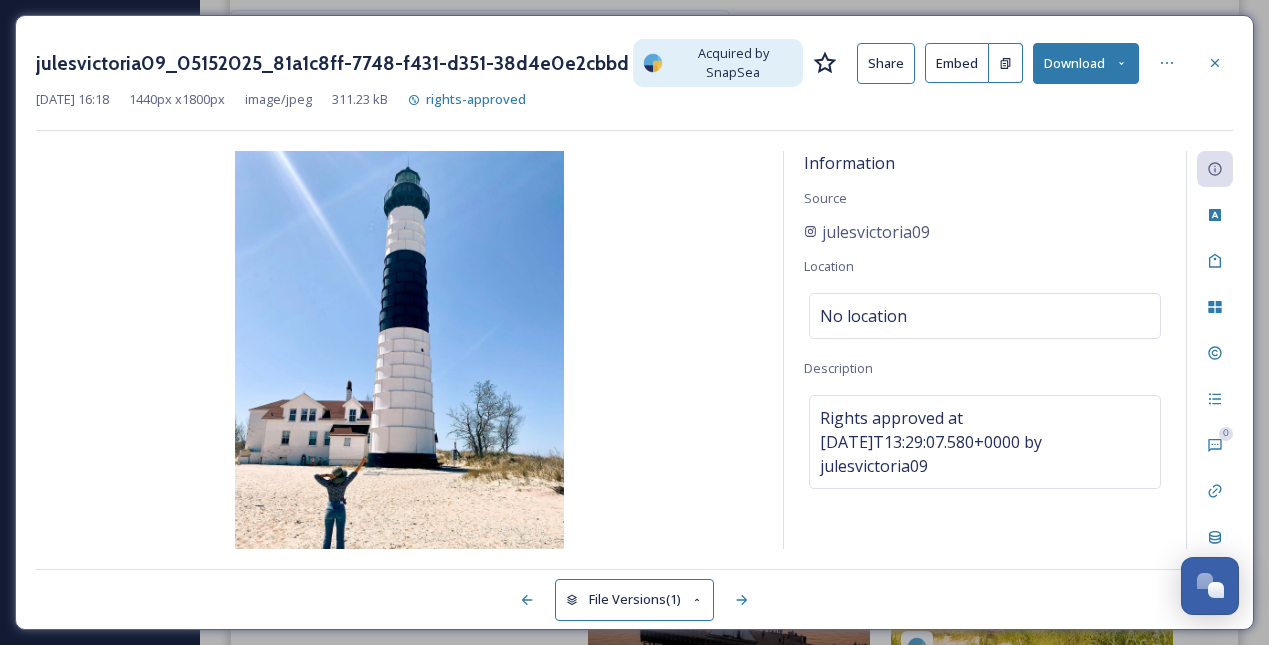 click on "Download" at bounding box center (1086, 63) 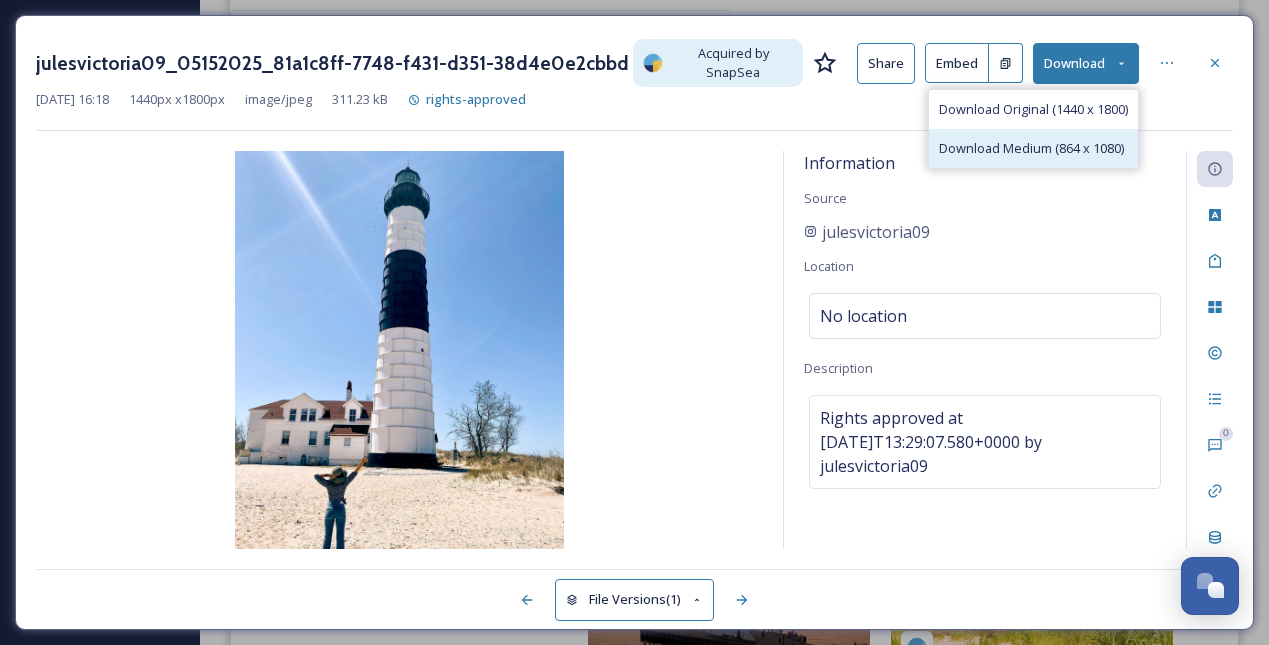 click on "Download Medium (864 x 1080)" at bounding box center [1033, 148] 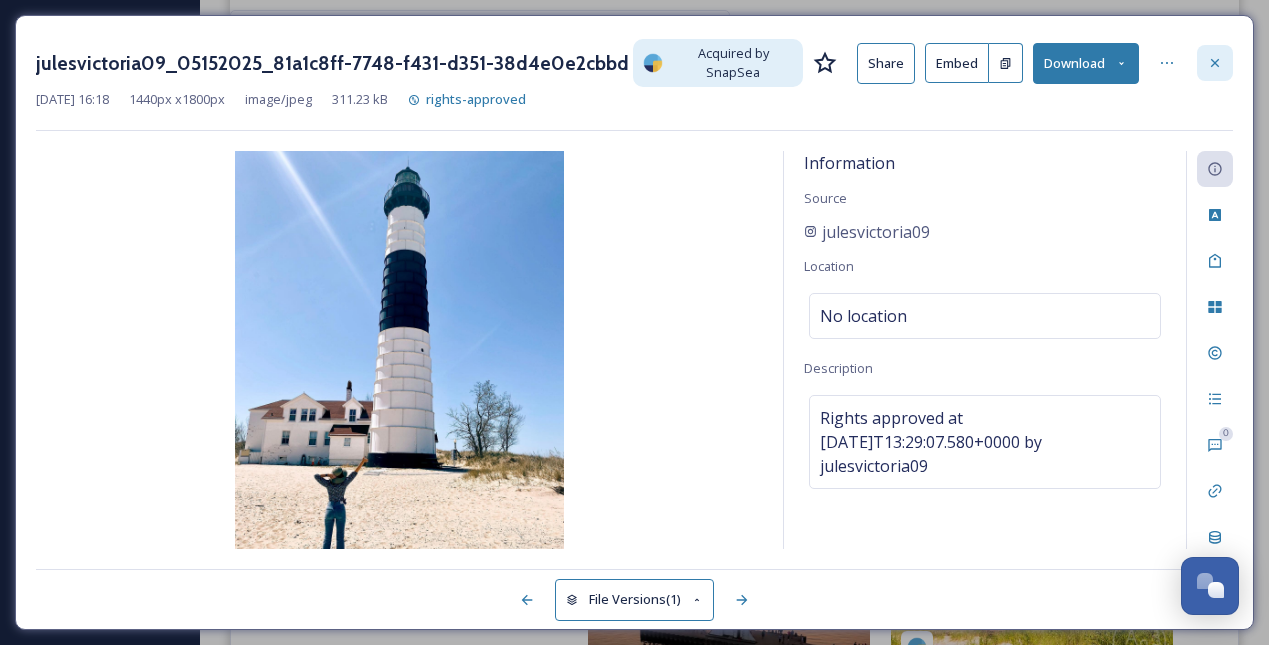 click at bounding box center [1215, 63] 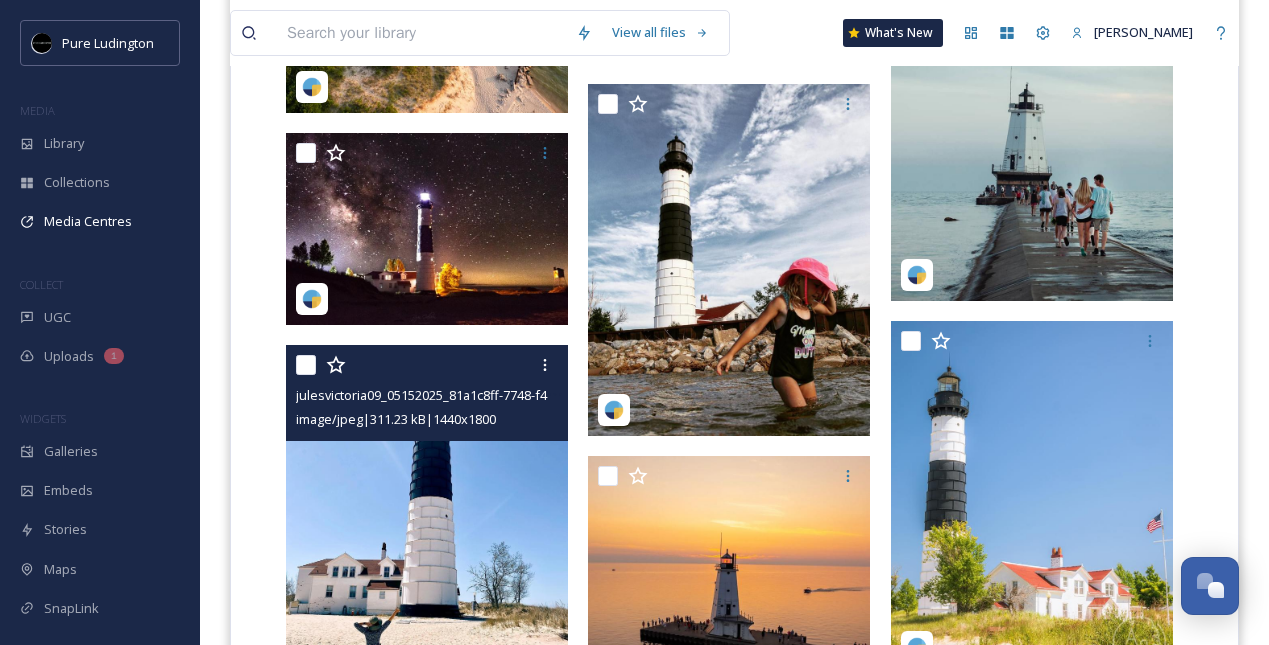 click at bounding box center (427, 521) 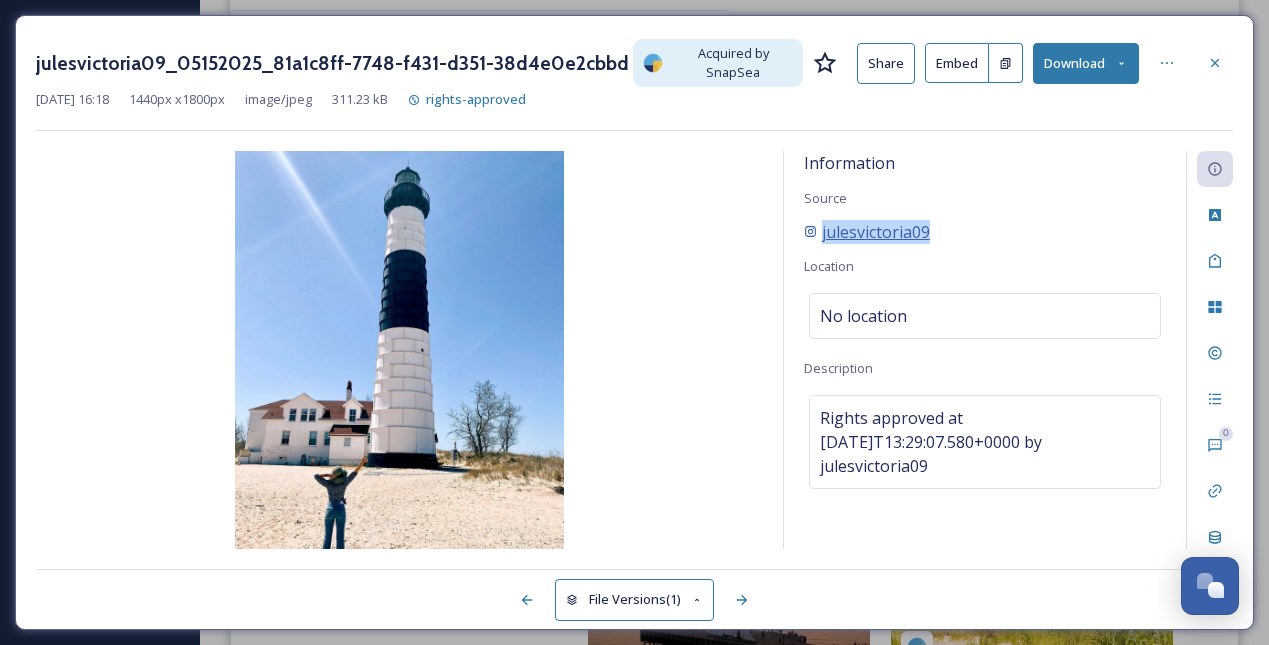 drag, startPoint x: 961, startPoint y: 229, endPoint x: 818, endPoint y: 229, distance: 143 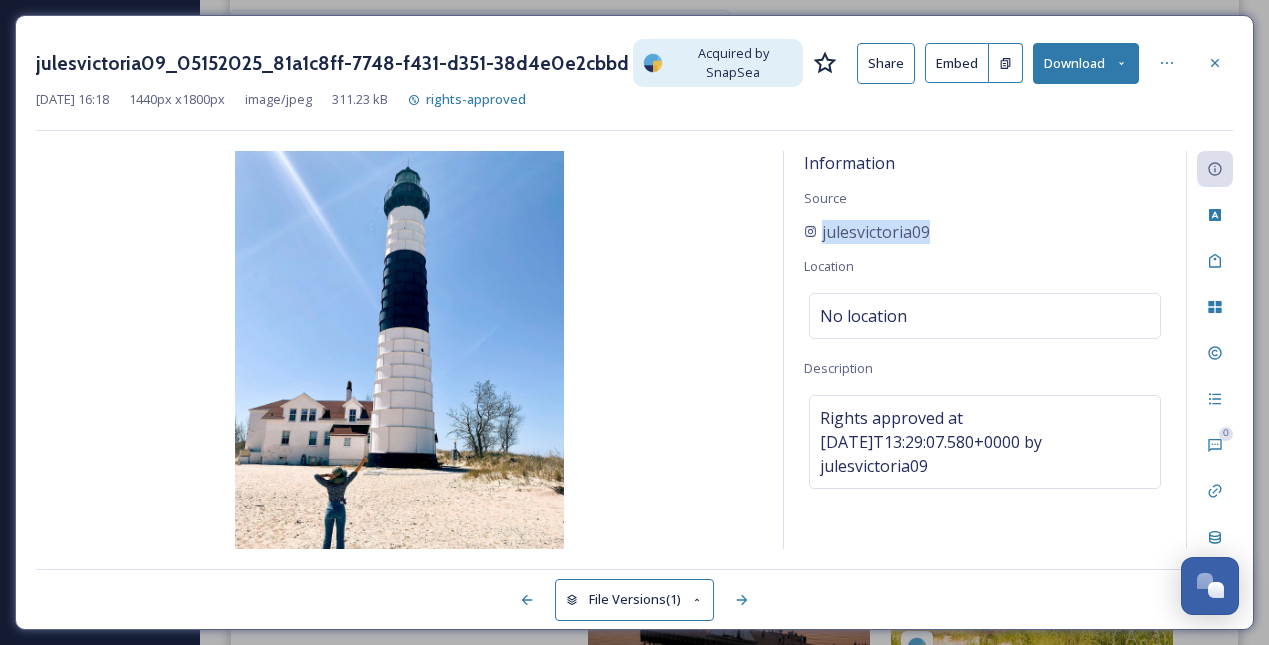 copy on "julesvictoria09" 